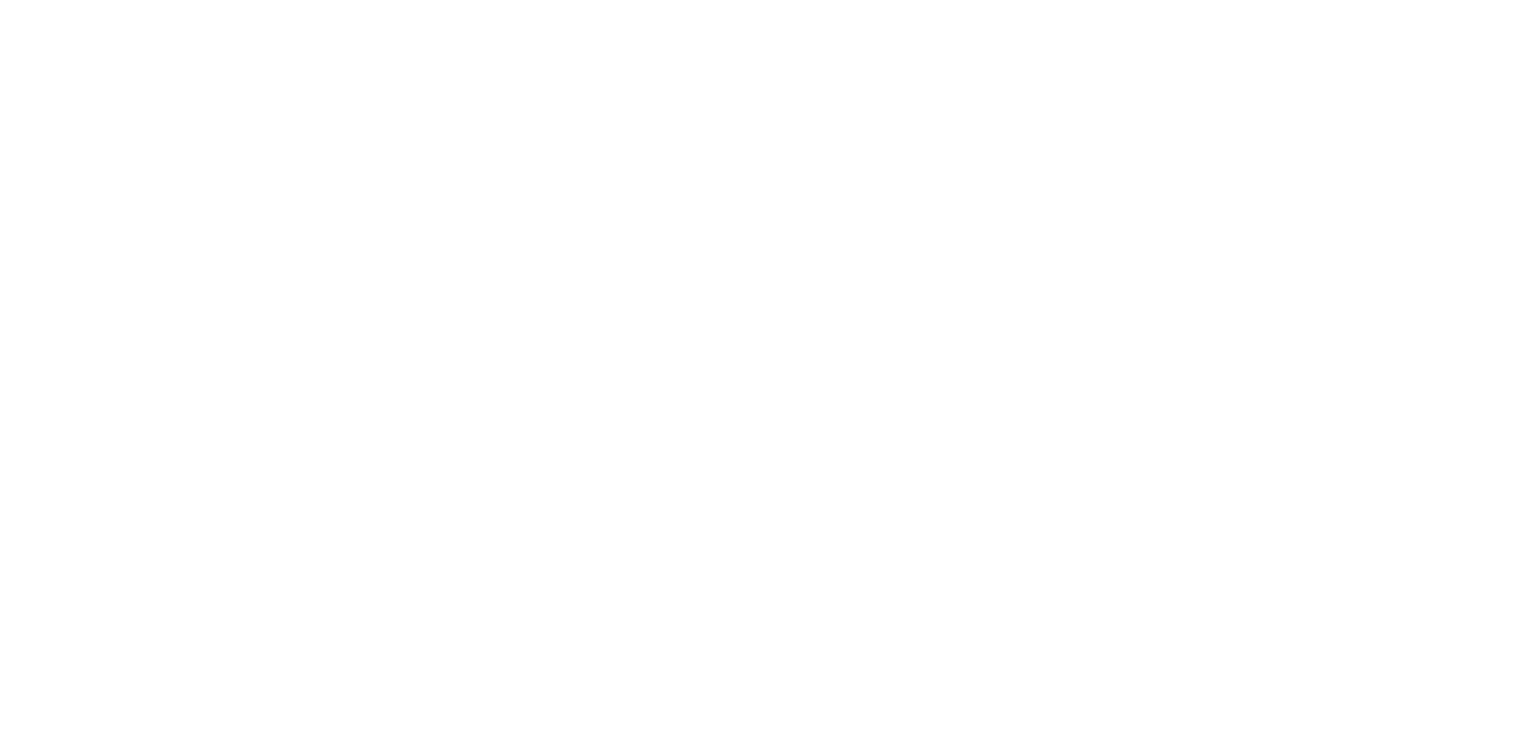 scroll, scrollTop: 0, scrollLeft: 0, axis: both 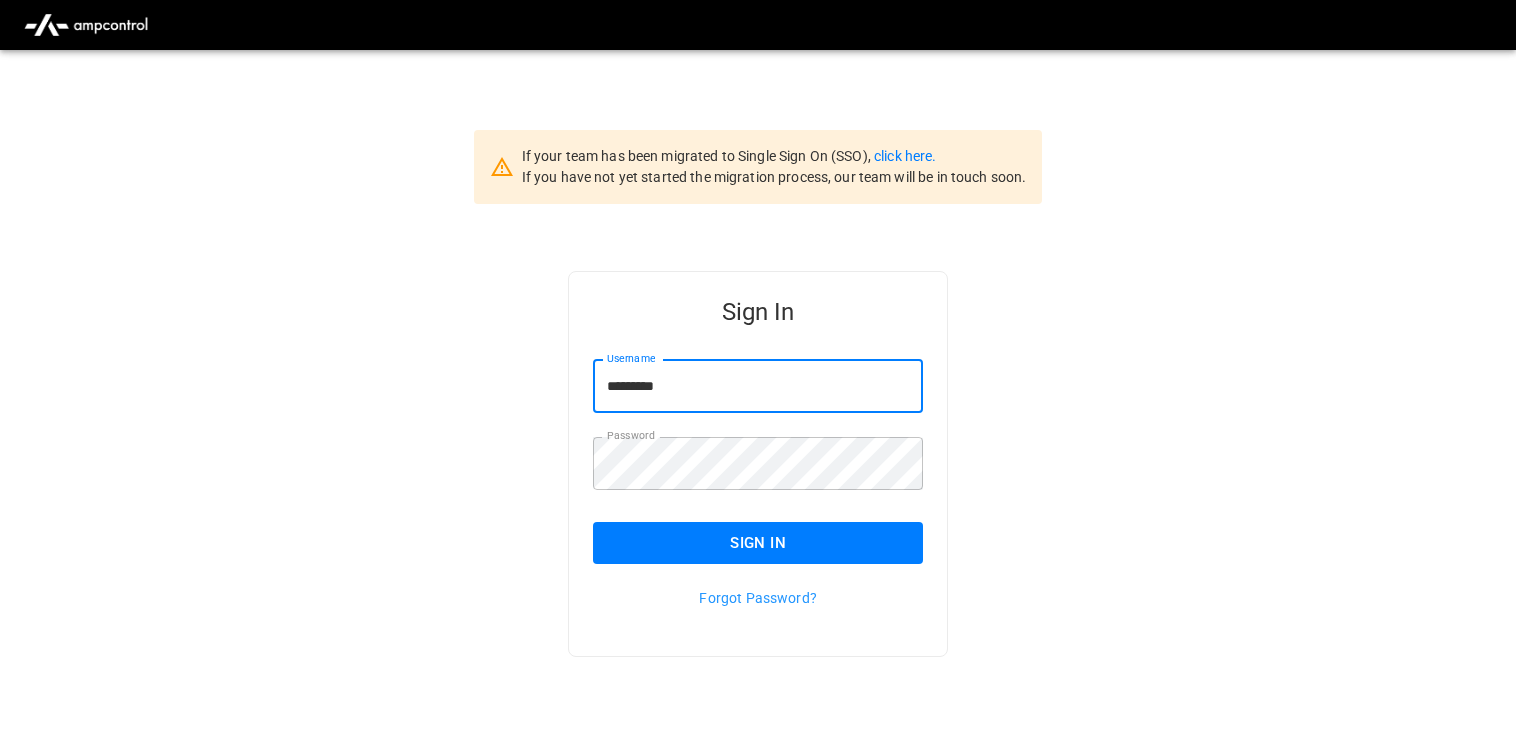 click on "*********" at bounding box center (758, 386) 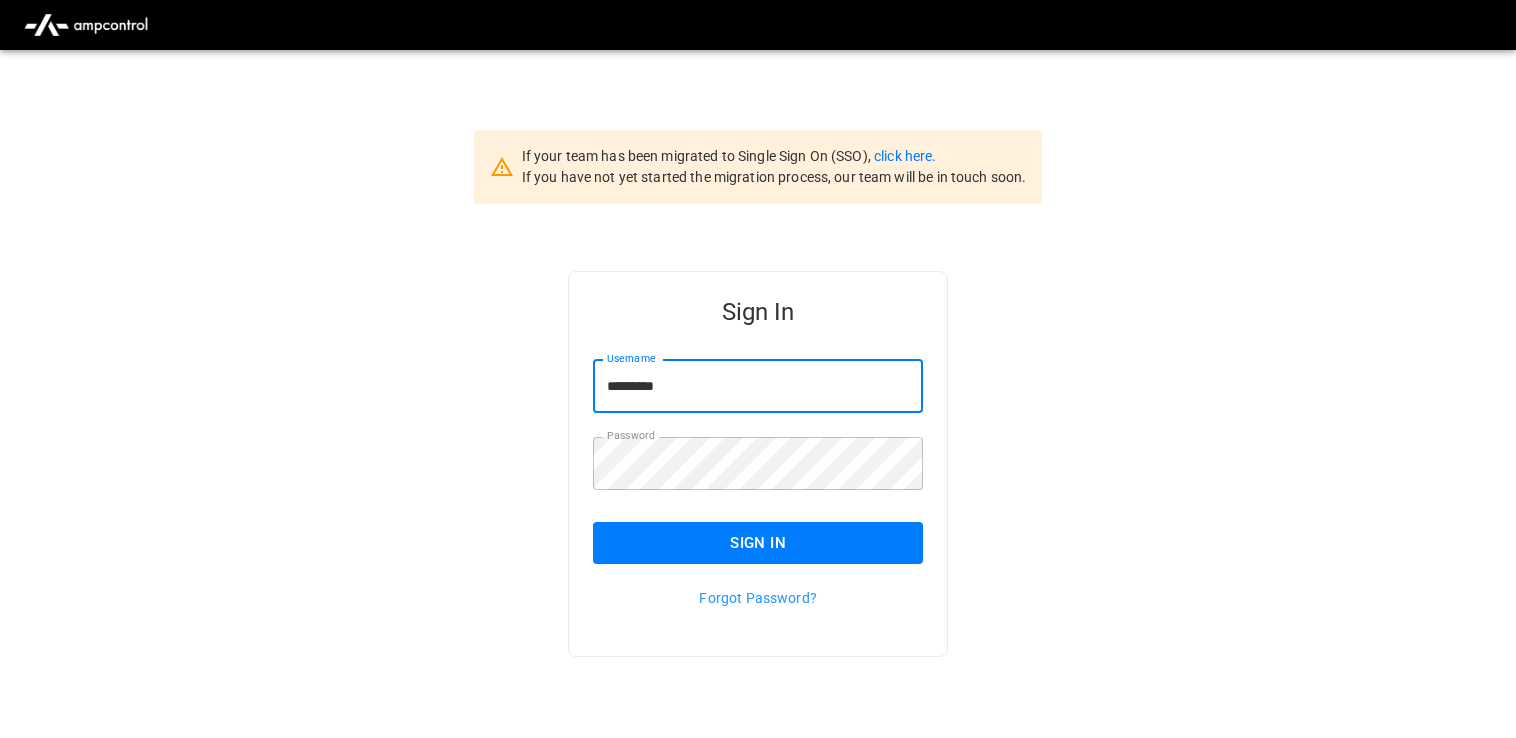 type on "**********" 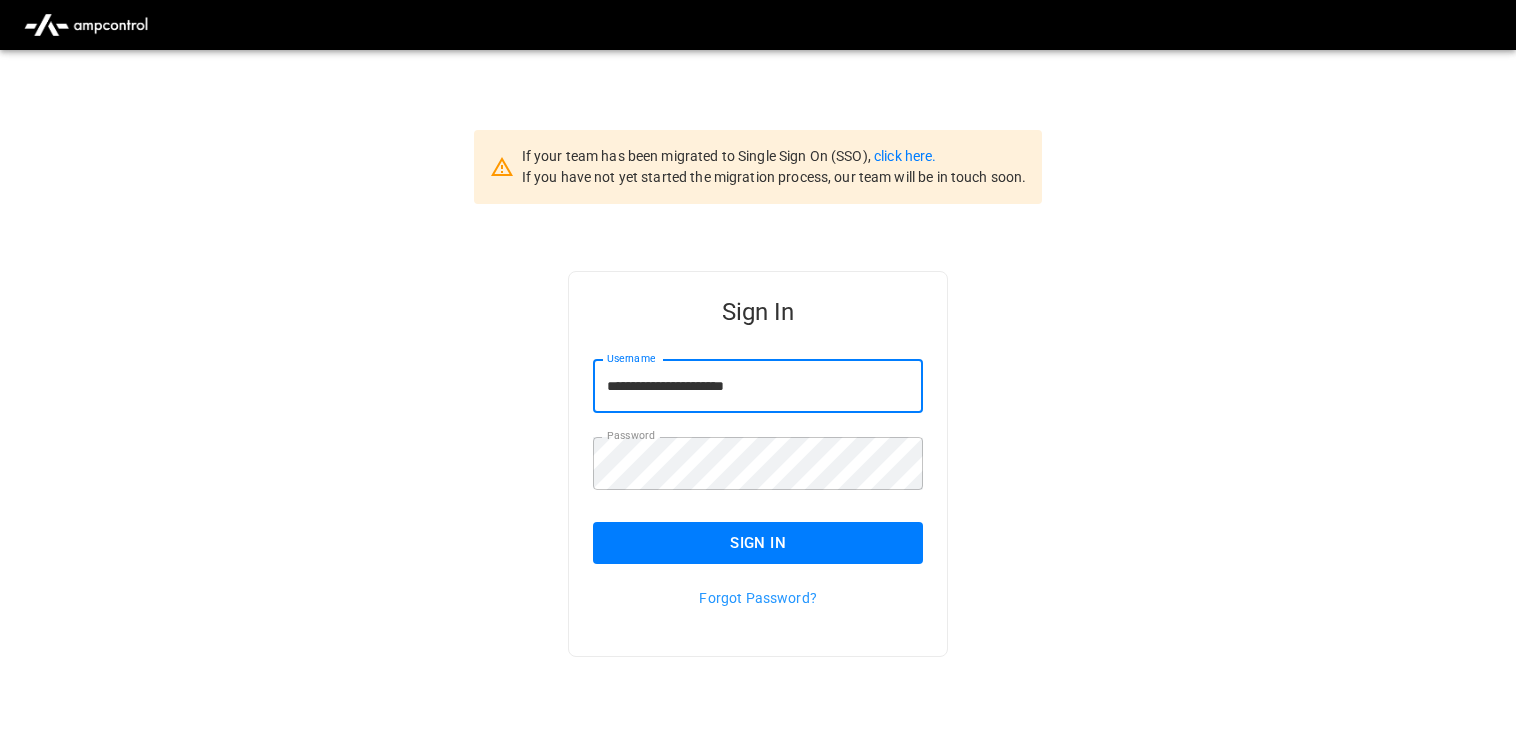 click on "Sign In" at bounding box center (758, 543) 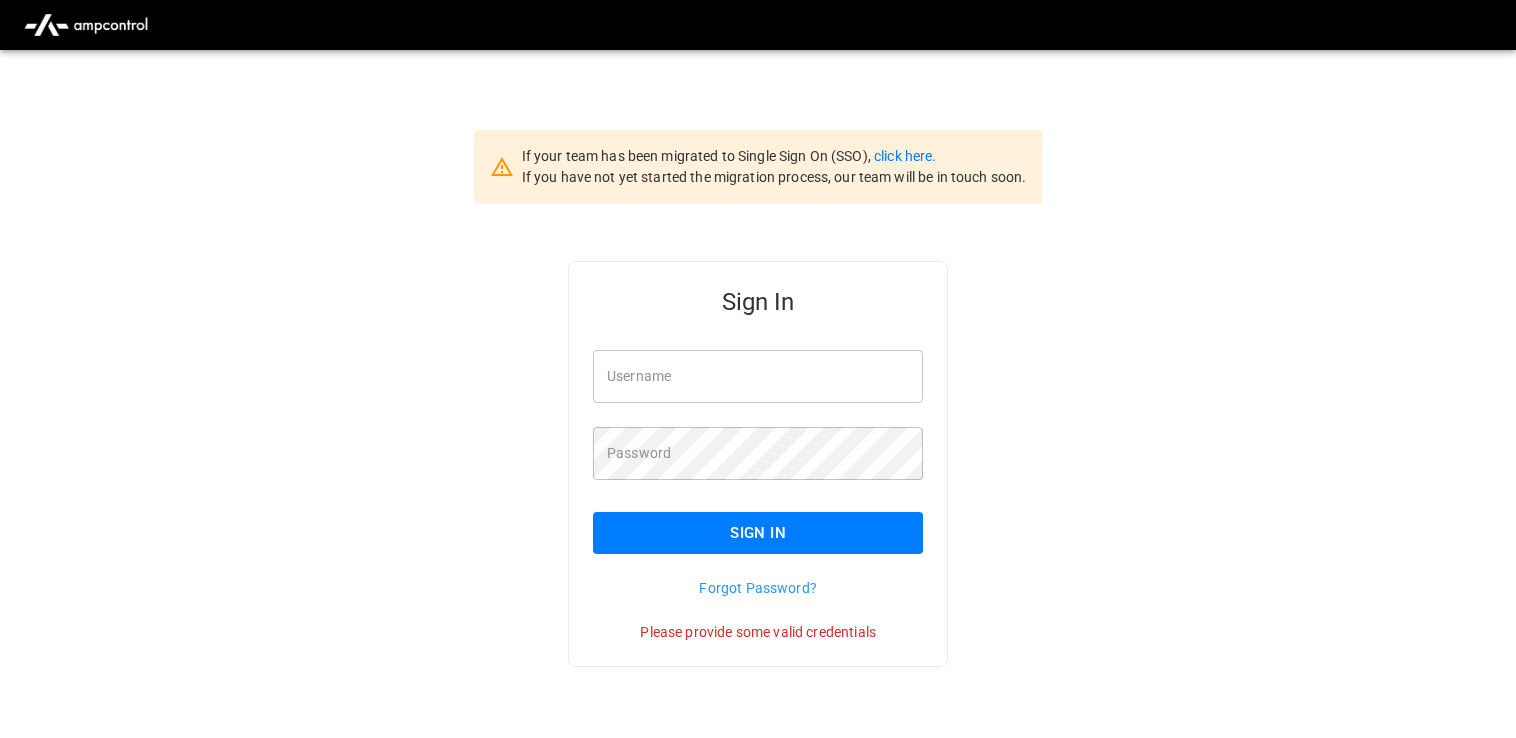 click on "Username" at bounding box center [758, 376] 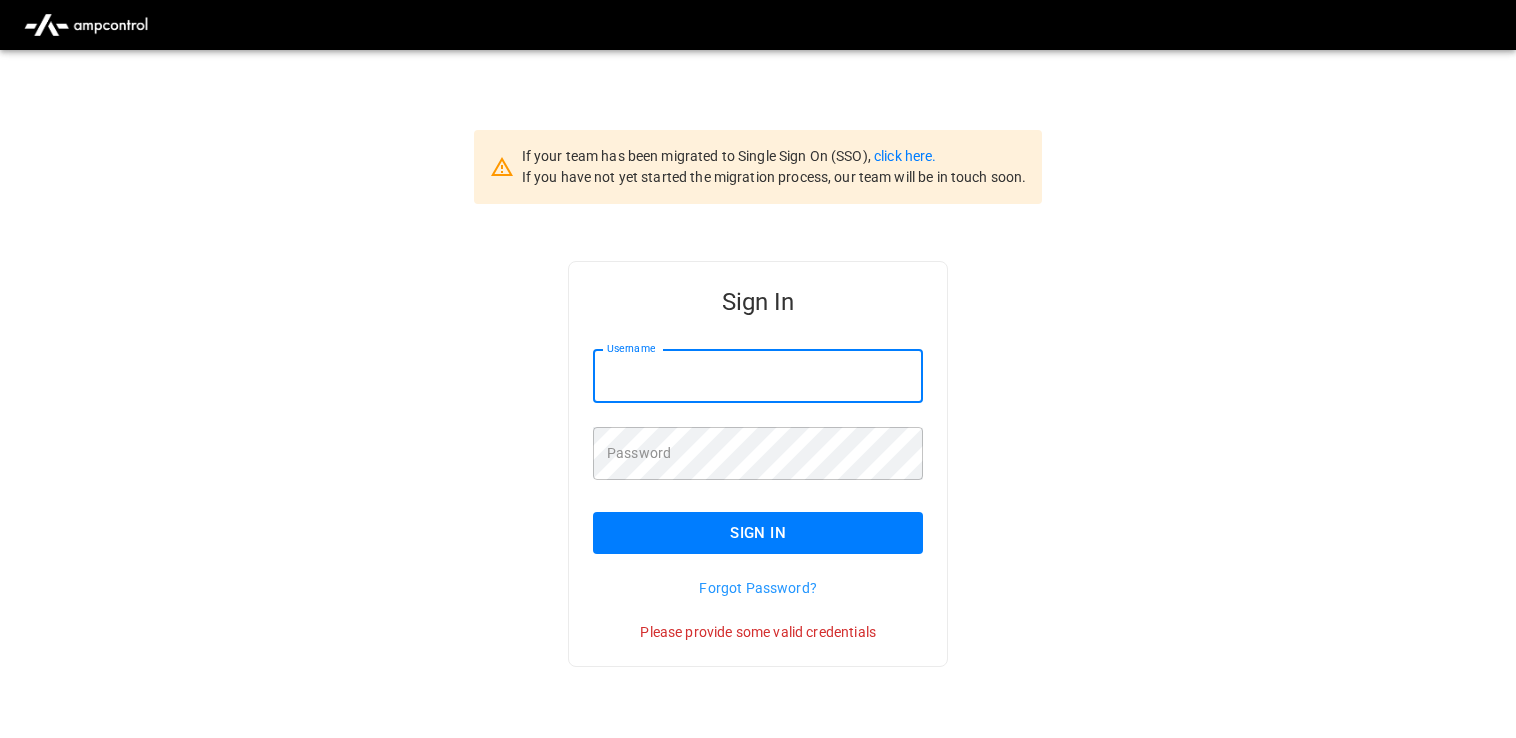 type on "**********" 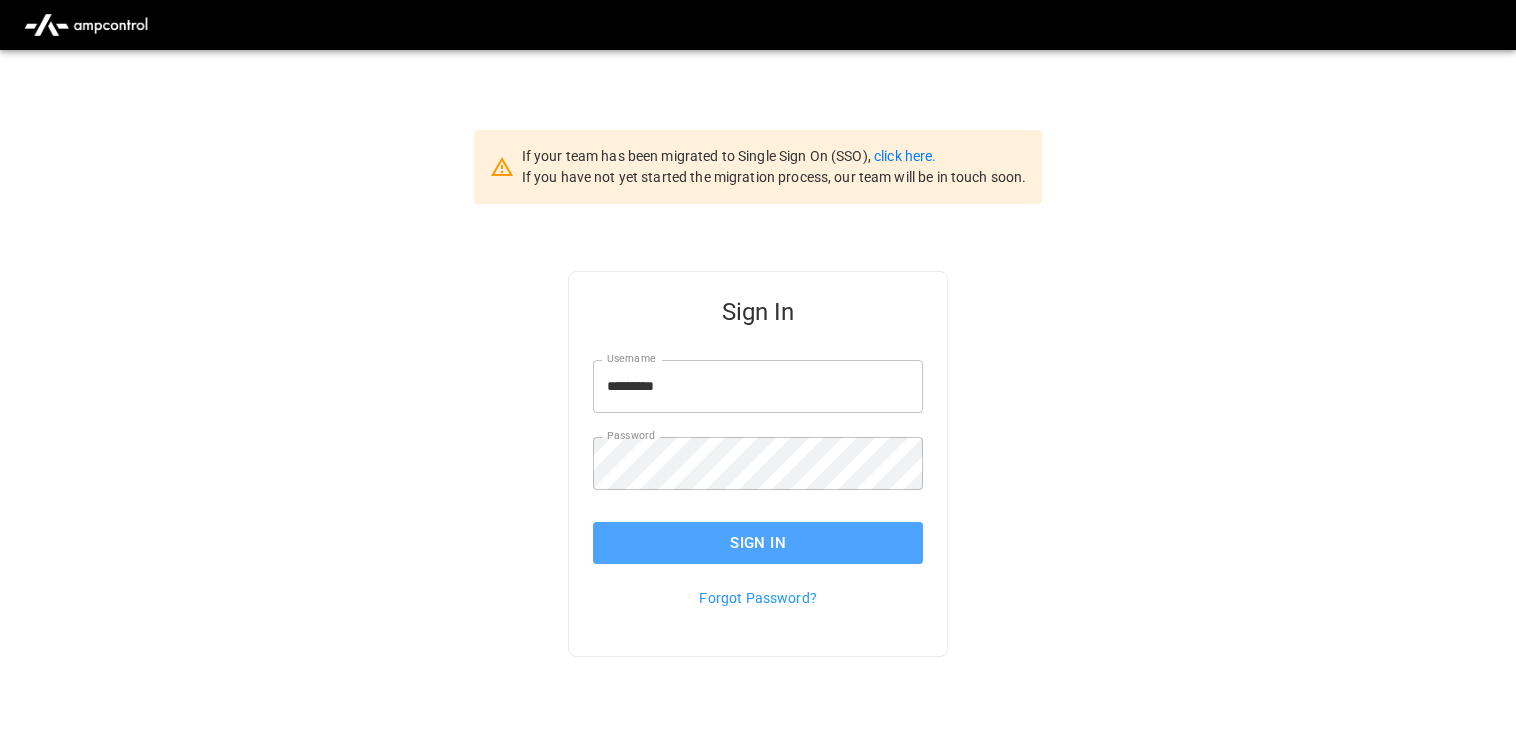 click on "Sign In" at bounding box center (758, 543) 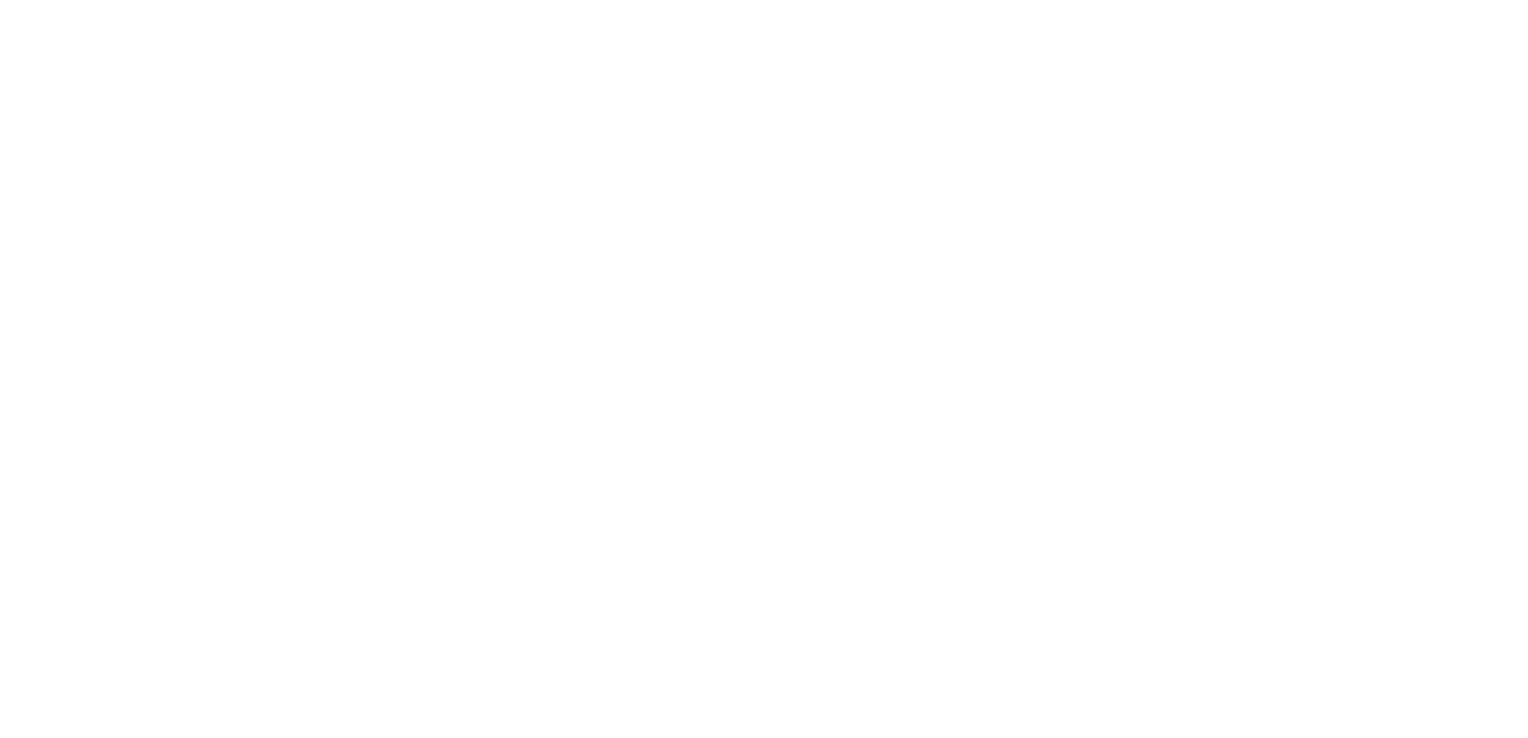 scroll, scrollTop: 0, scrollLeft: 0, axis: both 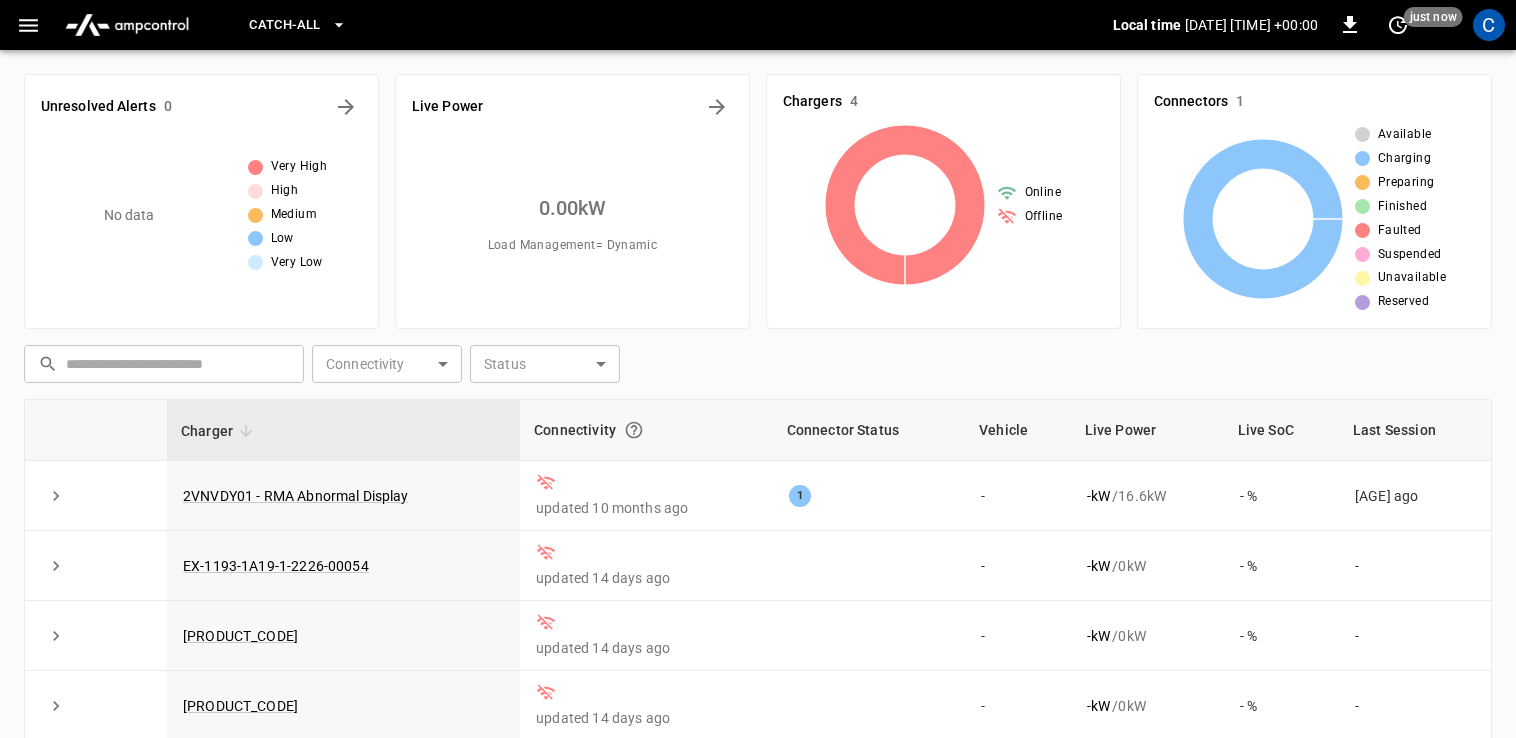 click on "Catch-all" at bounding box center [297, 25] 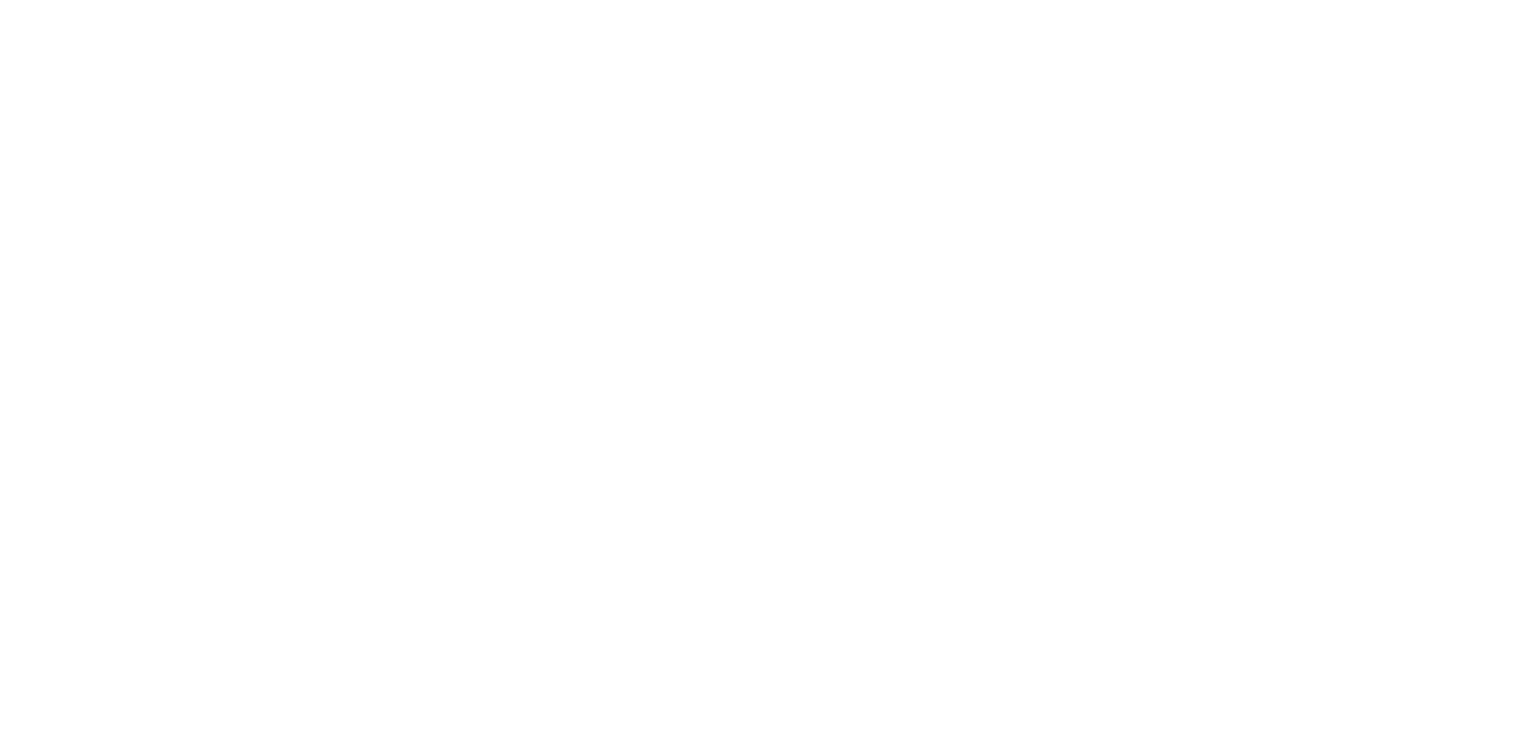 scroll, scrollTop: 0, scrollLeft: 0, axis: both 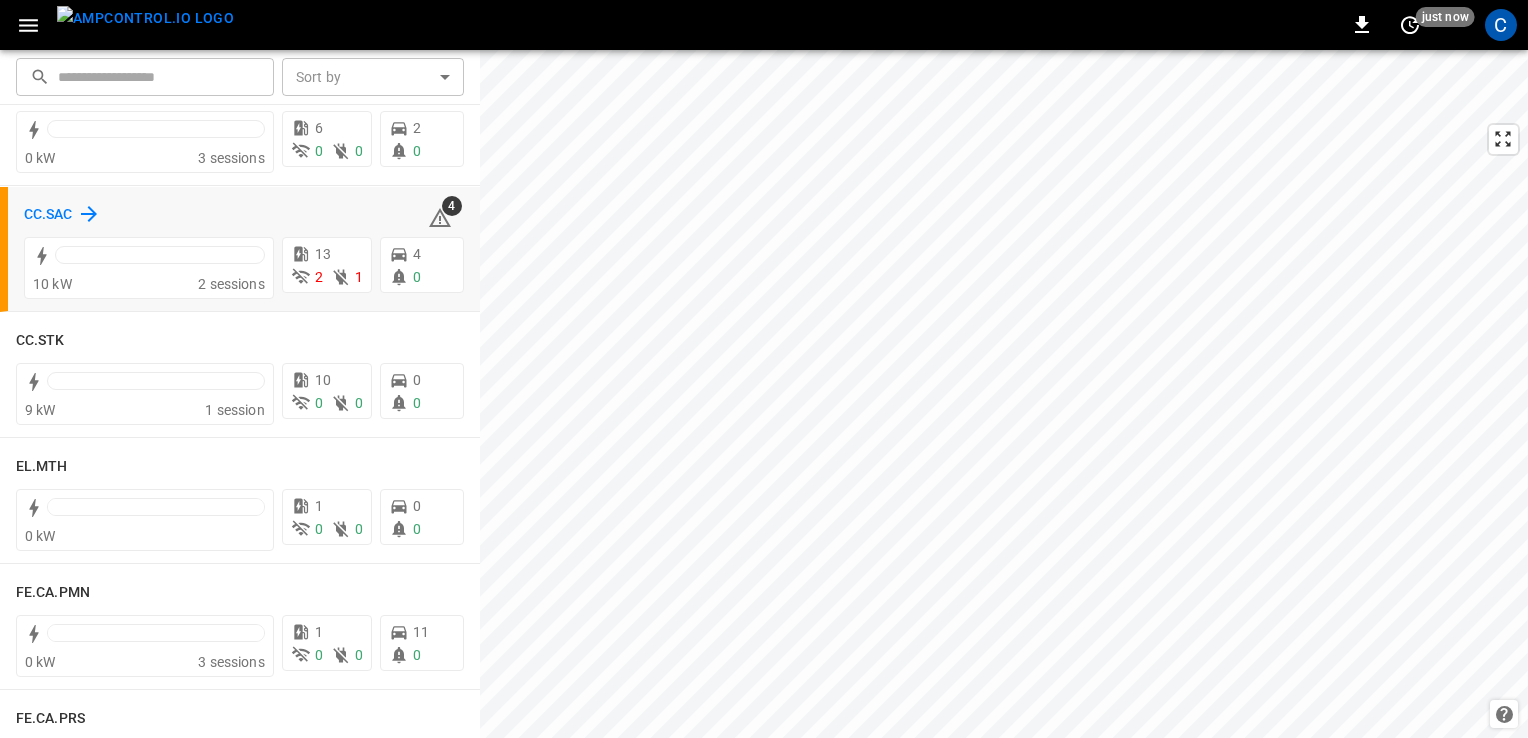 click 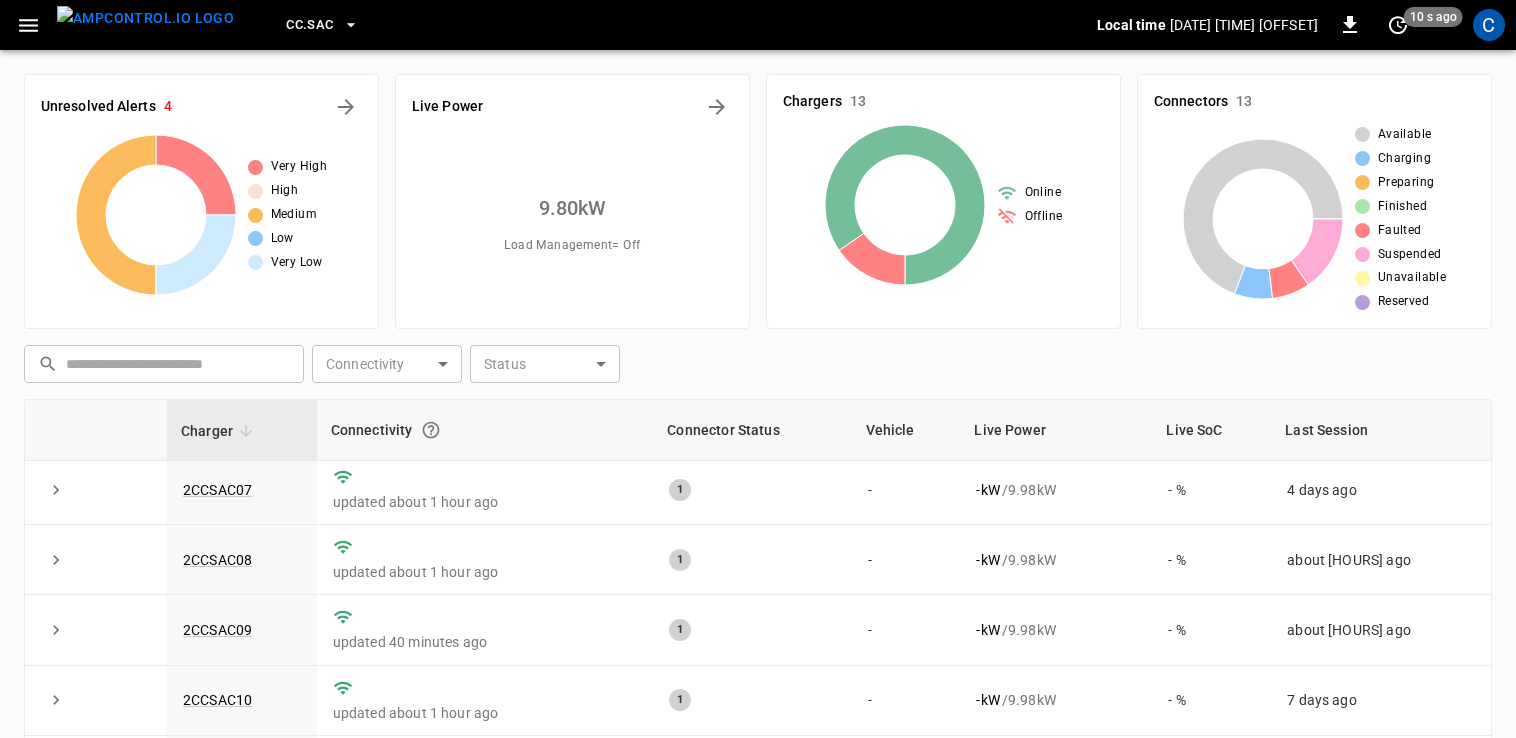scroll, scrollTop: 450, scrollLeft: 0, axis: vertical 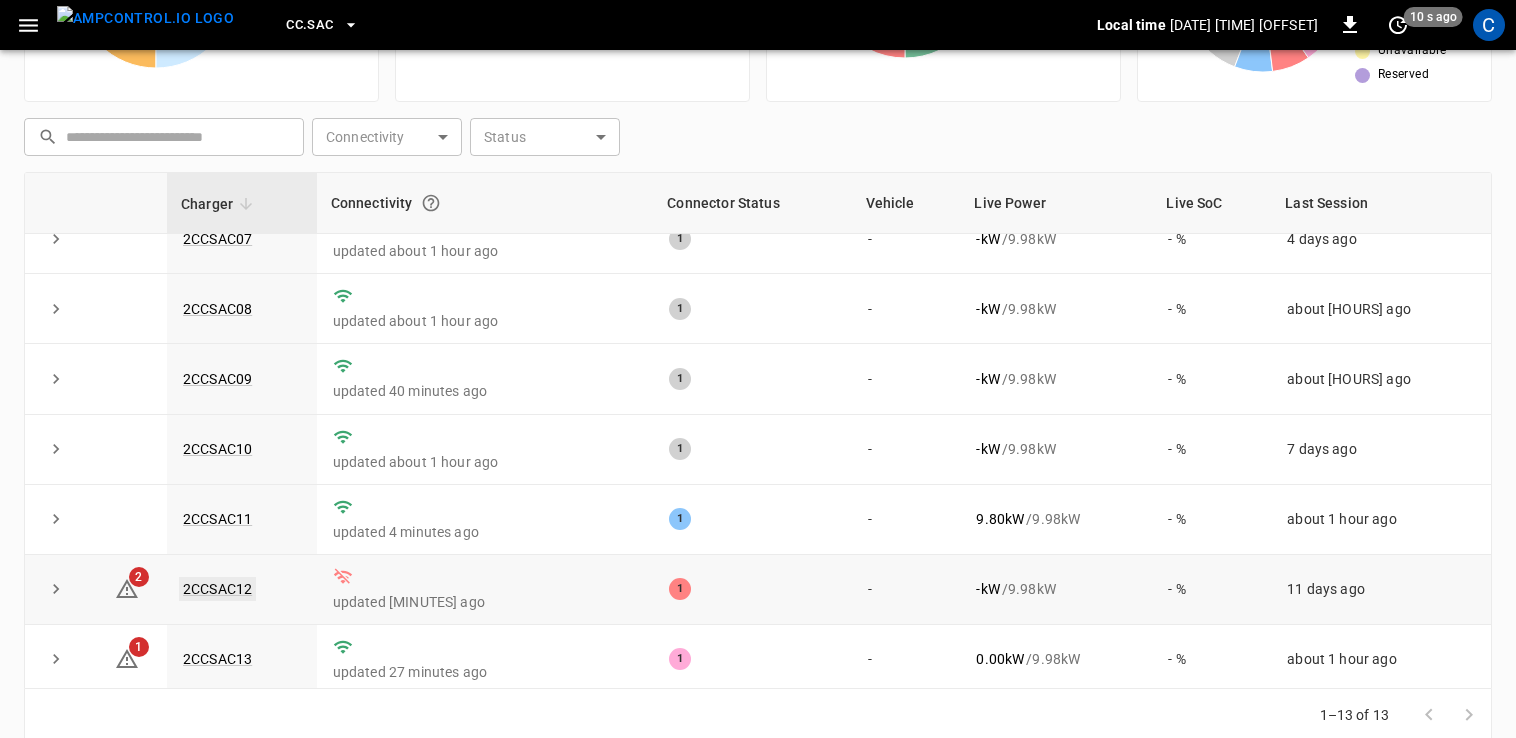 click on "2CCSAC12" at bounding box center (217, 589) 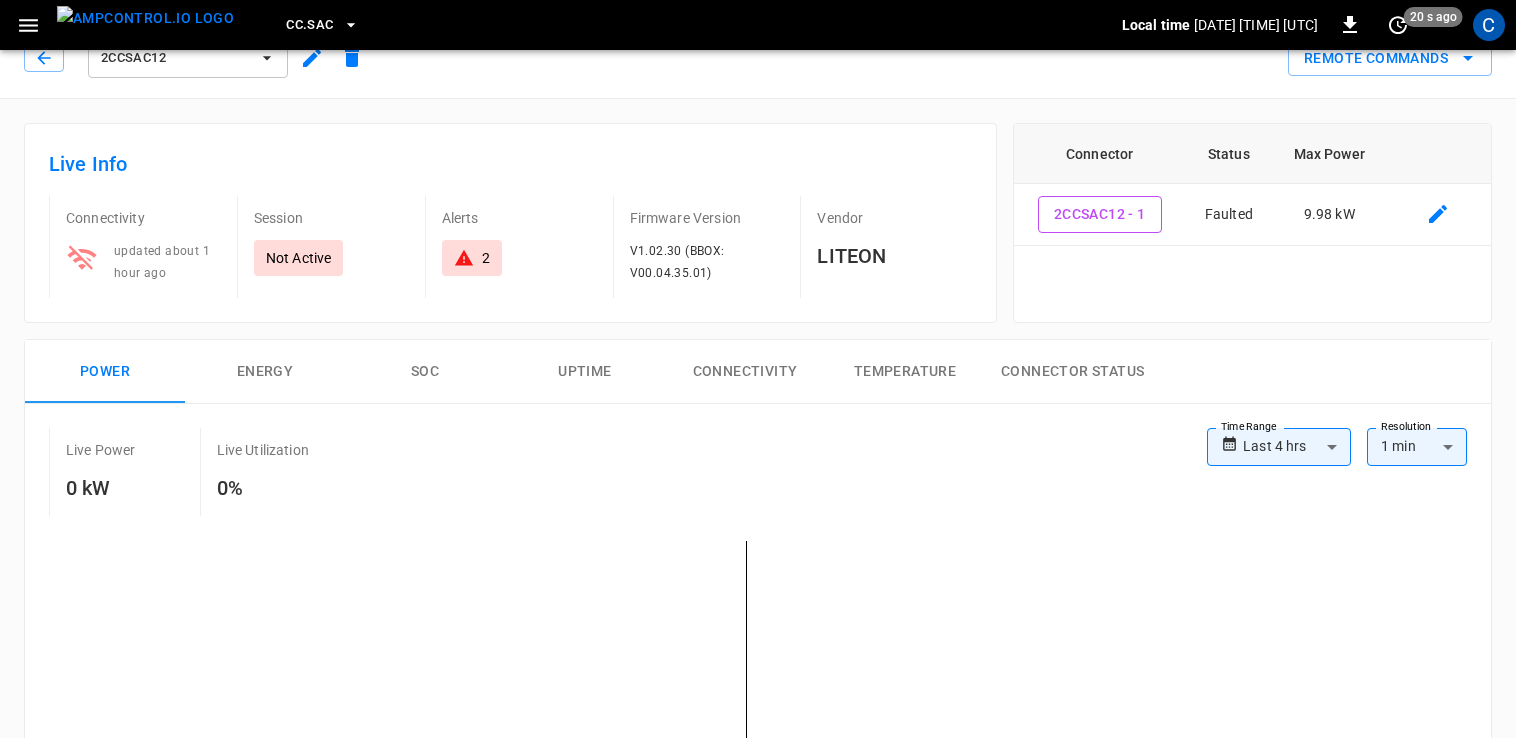 scroll, scrollTop: 0, scrollLeft: 0, axis: both 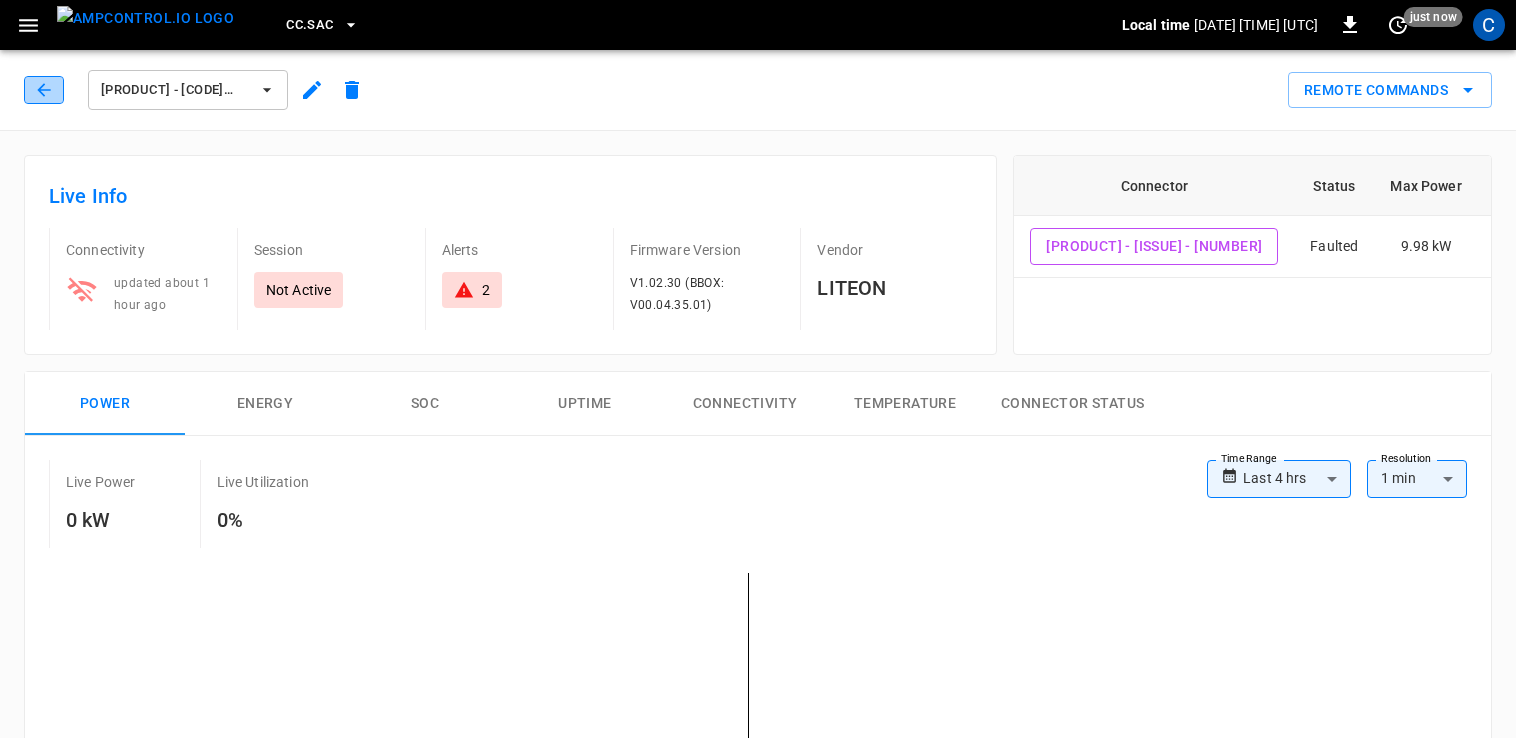 click 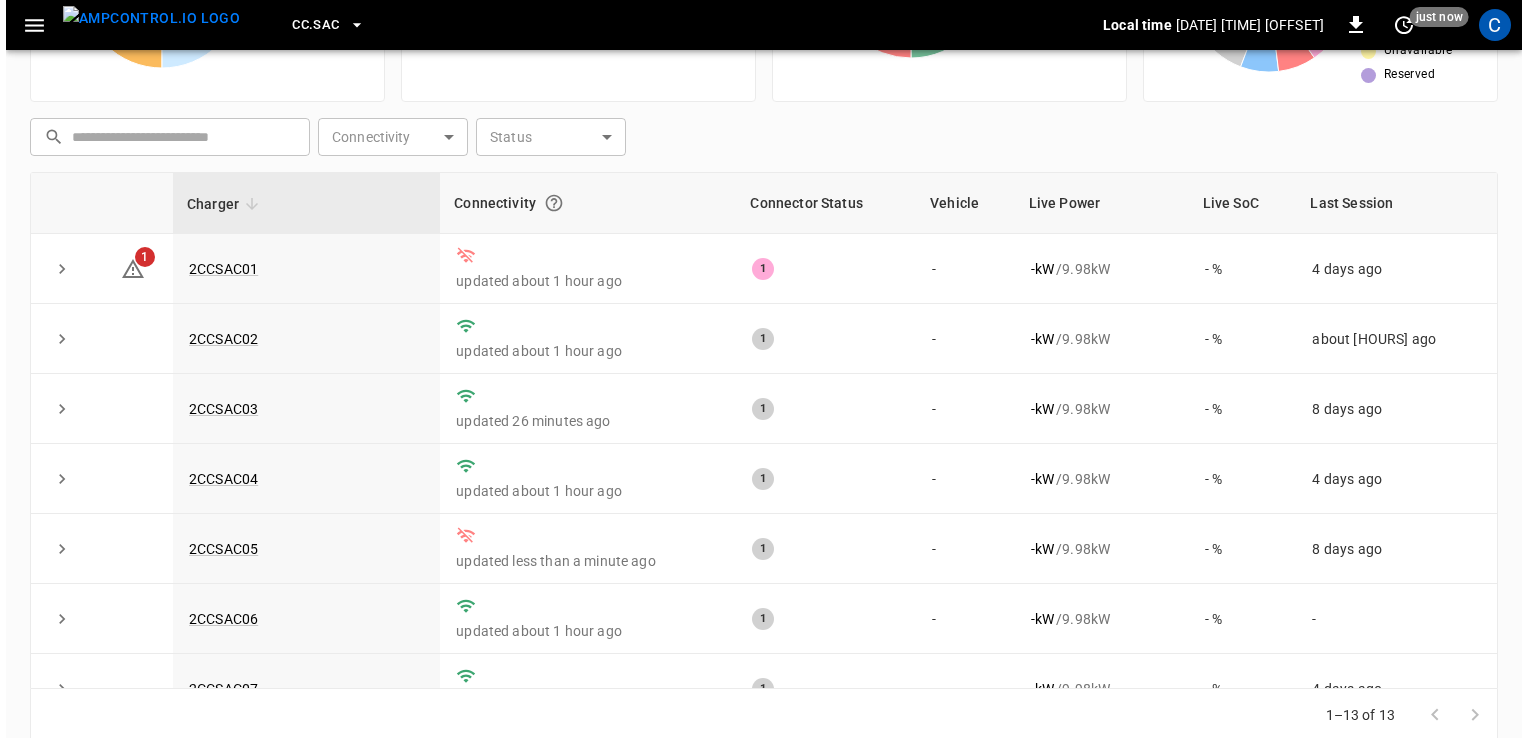 scroll, scrollTop: 0, scrollLeft: 0, axis: both 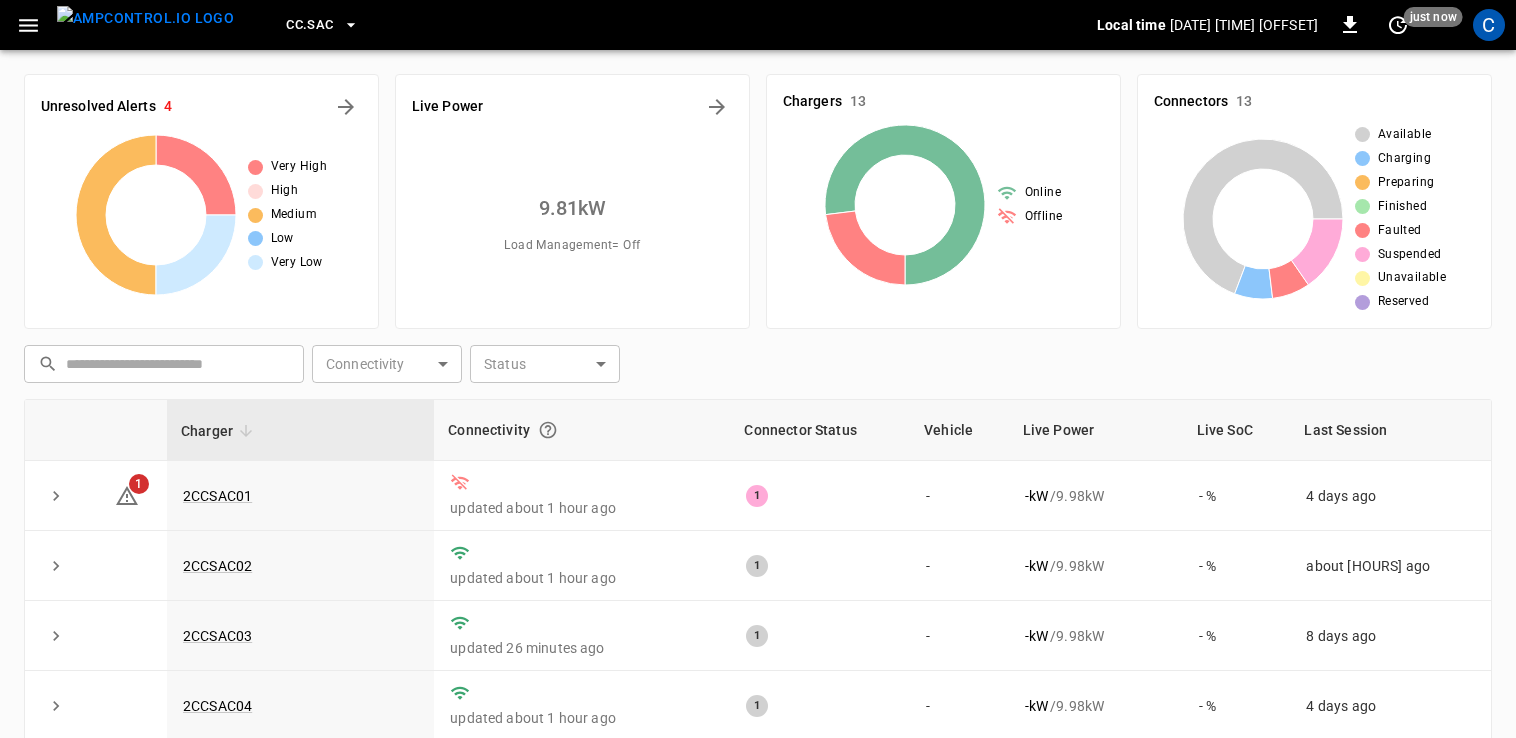 click on "CC.SAC" at bounding box center [309, 25] 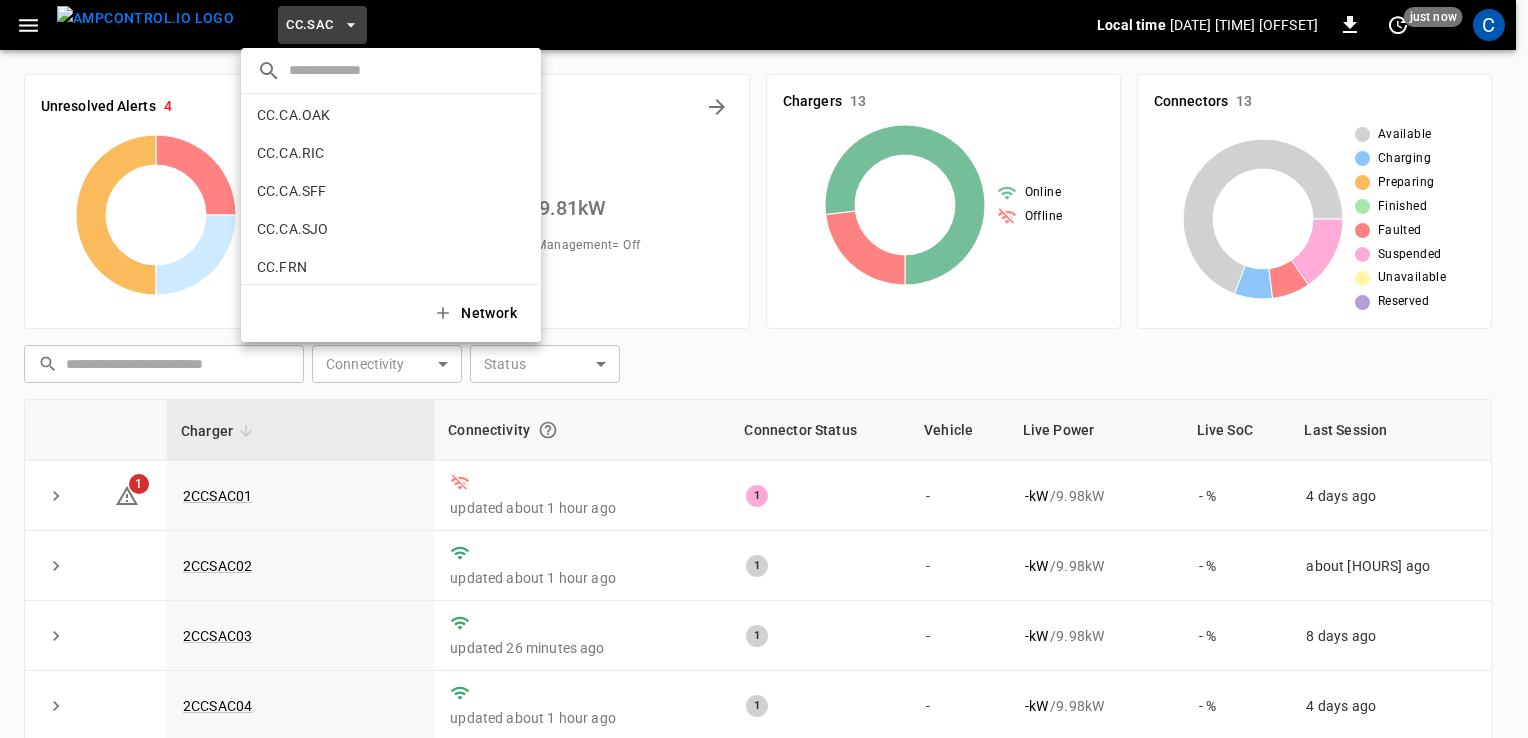 scroll, scrollTop: 270, scrollLeft: 0, axis: vertical 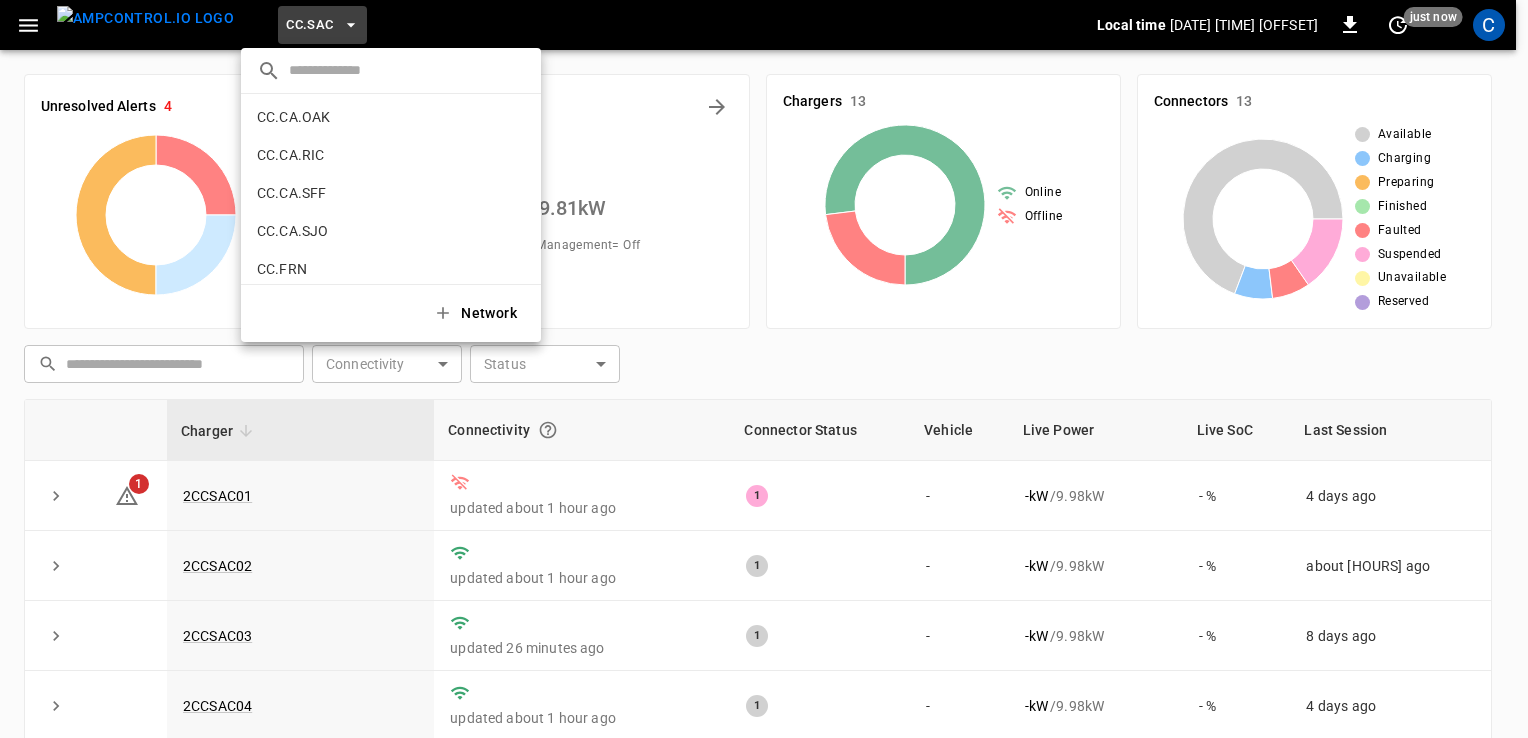 click at bounding box center [407, 70] 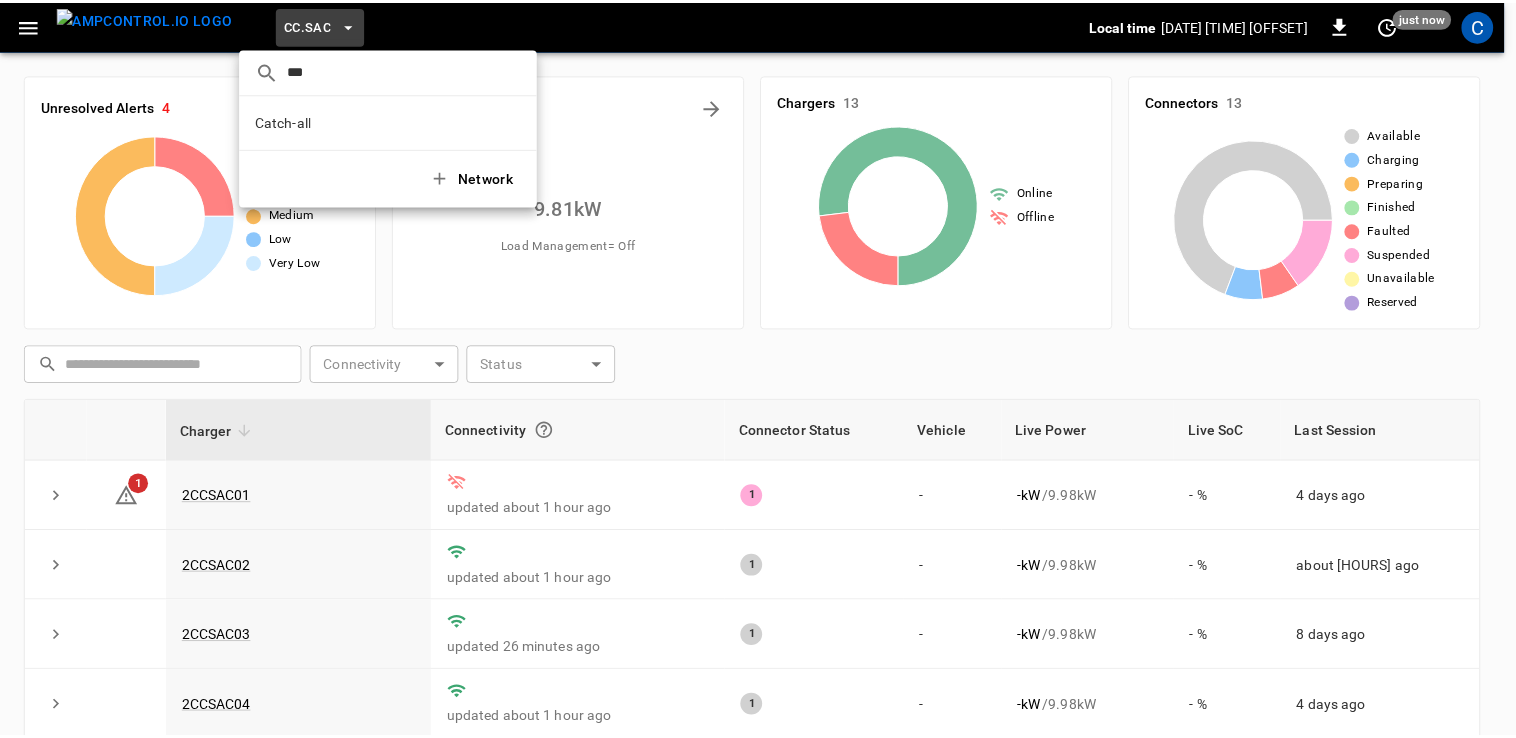 scroll, scrollTop: 0, scrollLeft: 0, axis: both 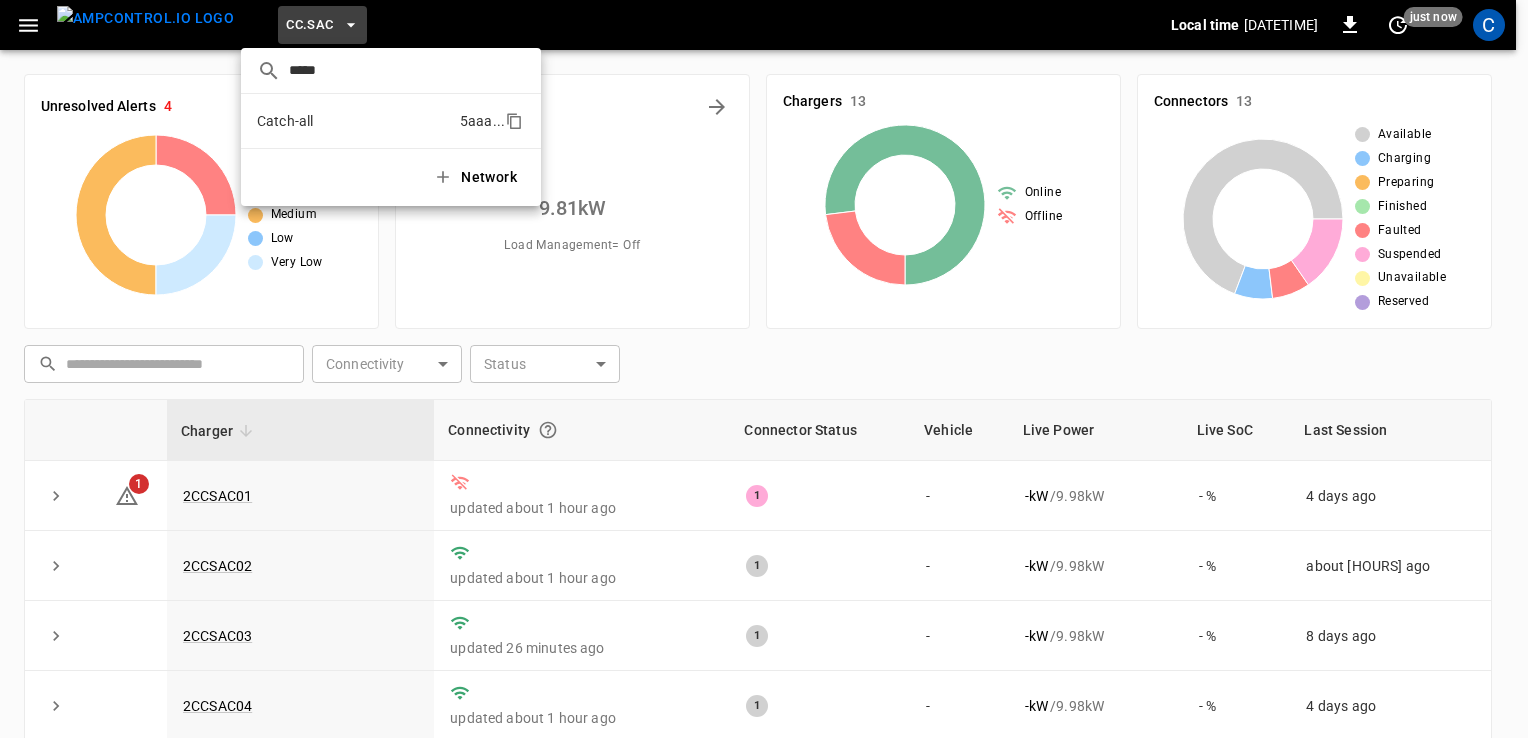 type on "*****" 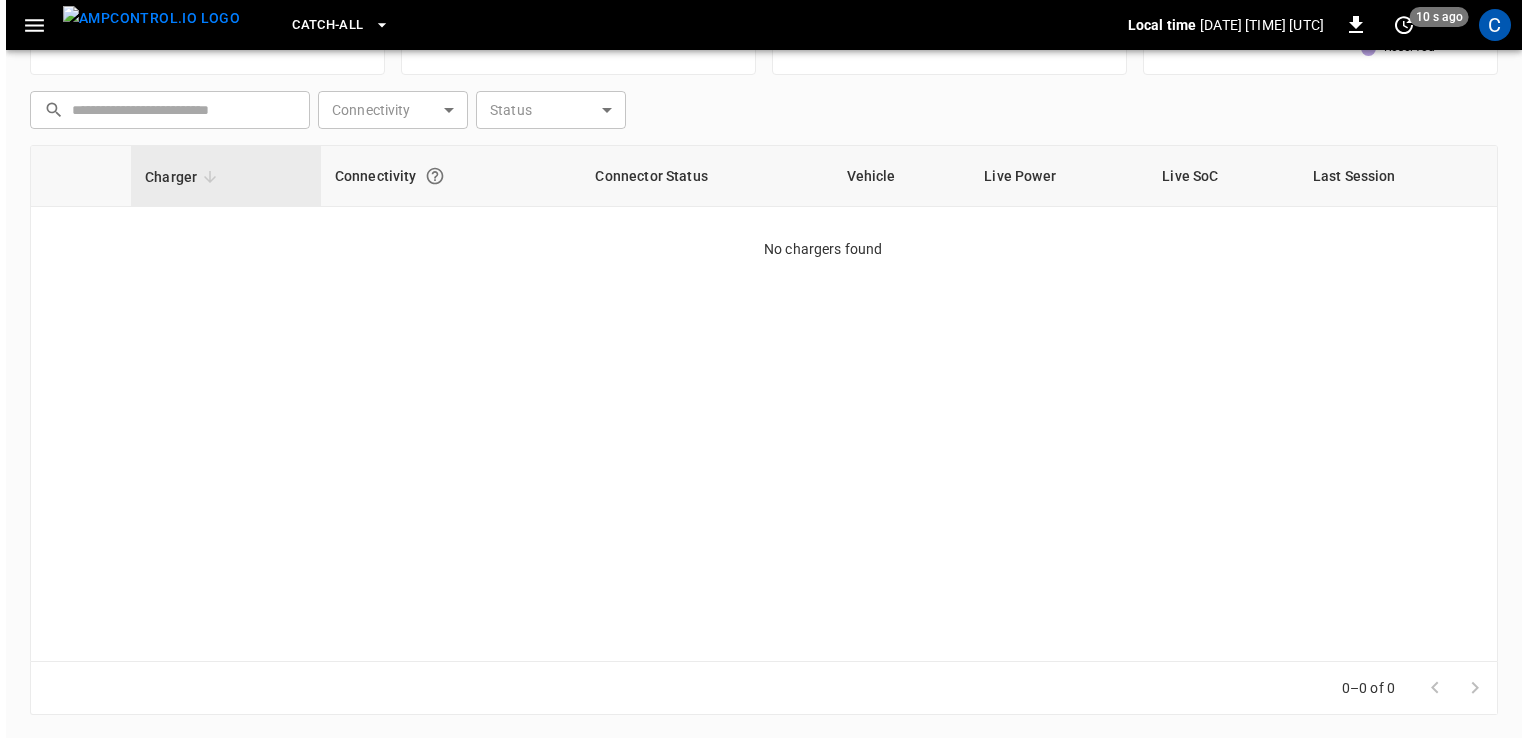 scroll, scrollTop: 0, scrollLeft: 0, axis: both 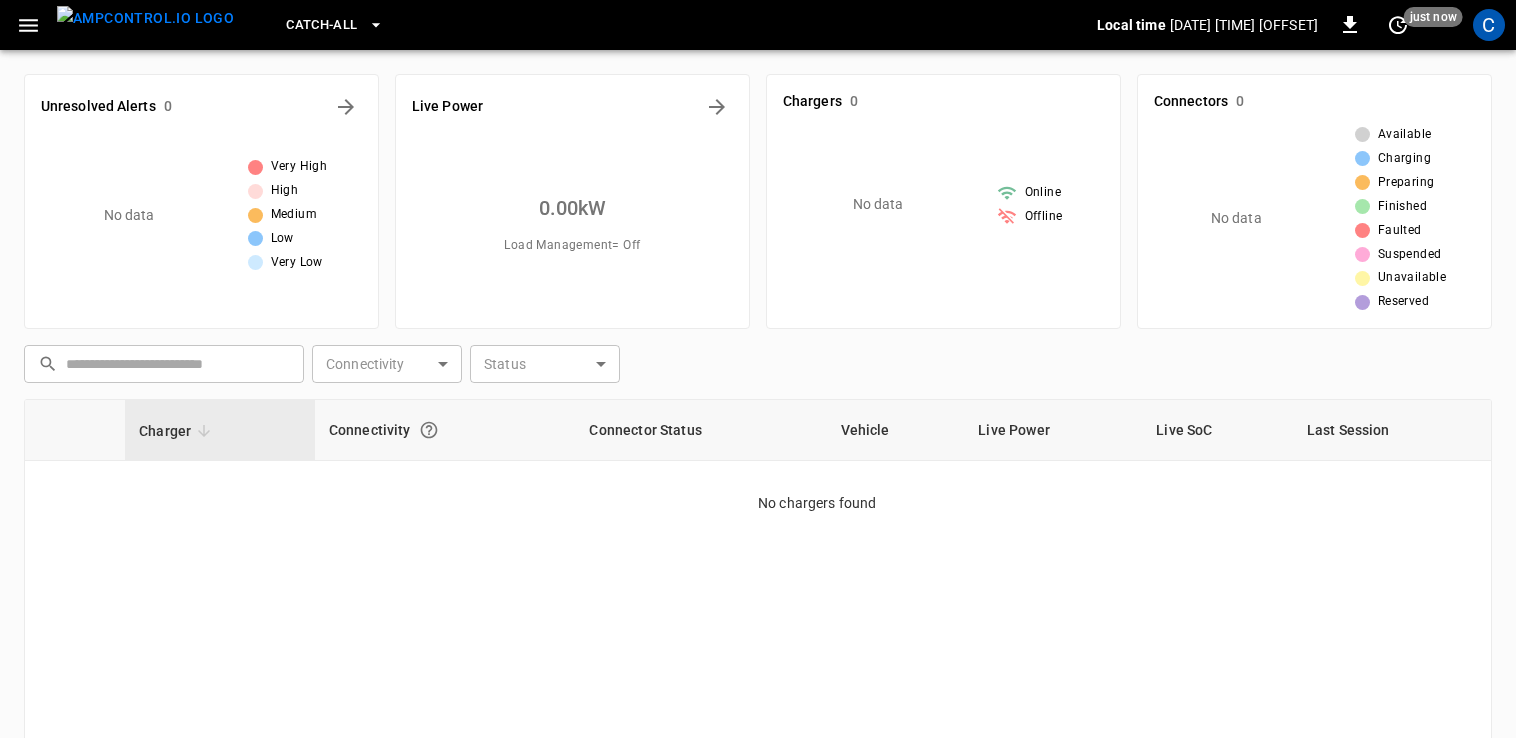 type 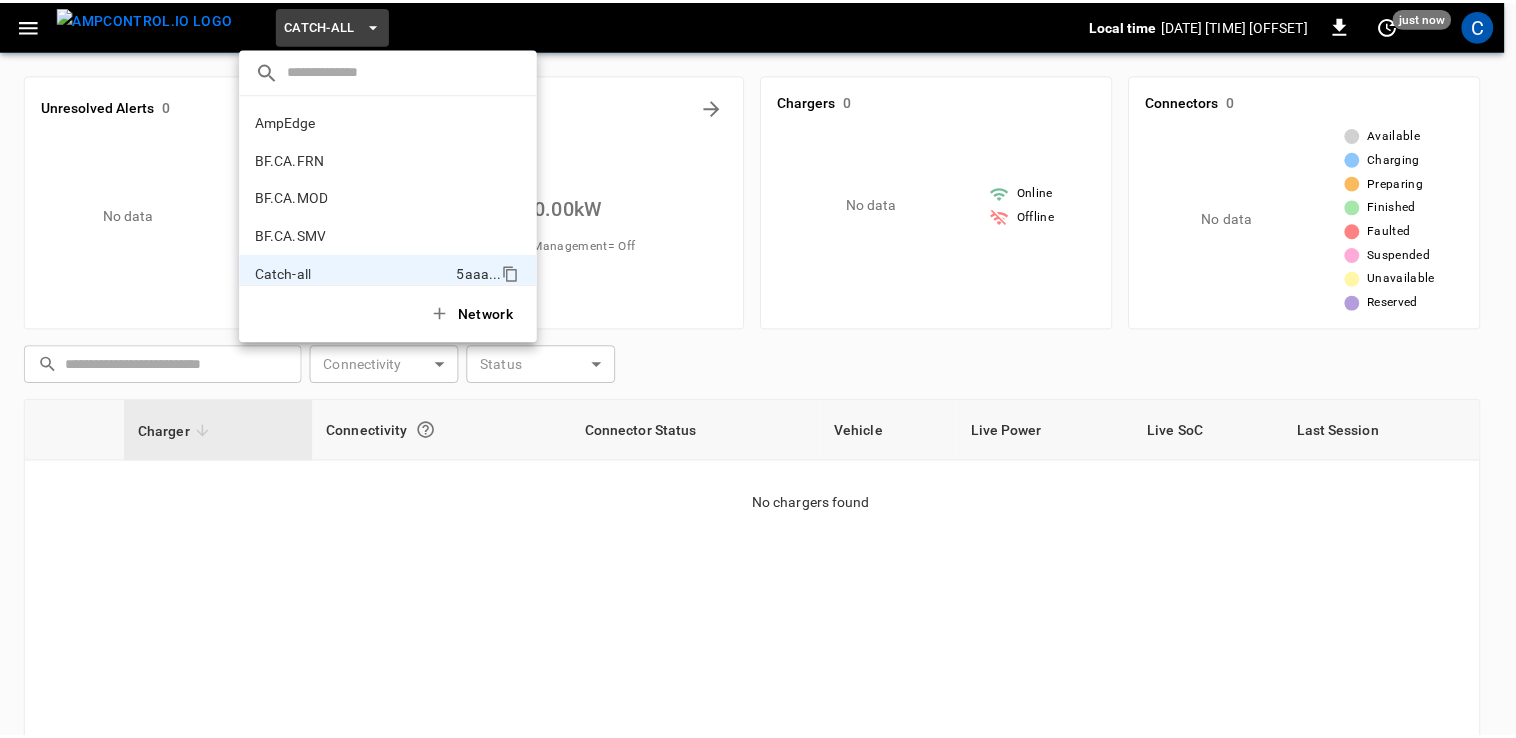 scroll, scrollTop: 146, scrollLeft: 0, axis: vertical 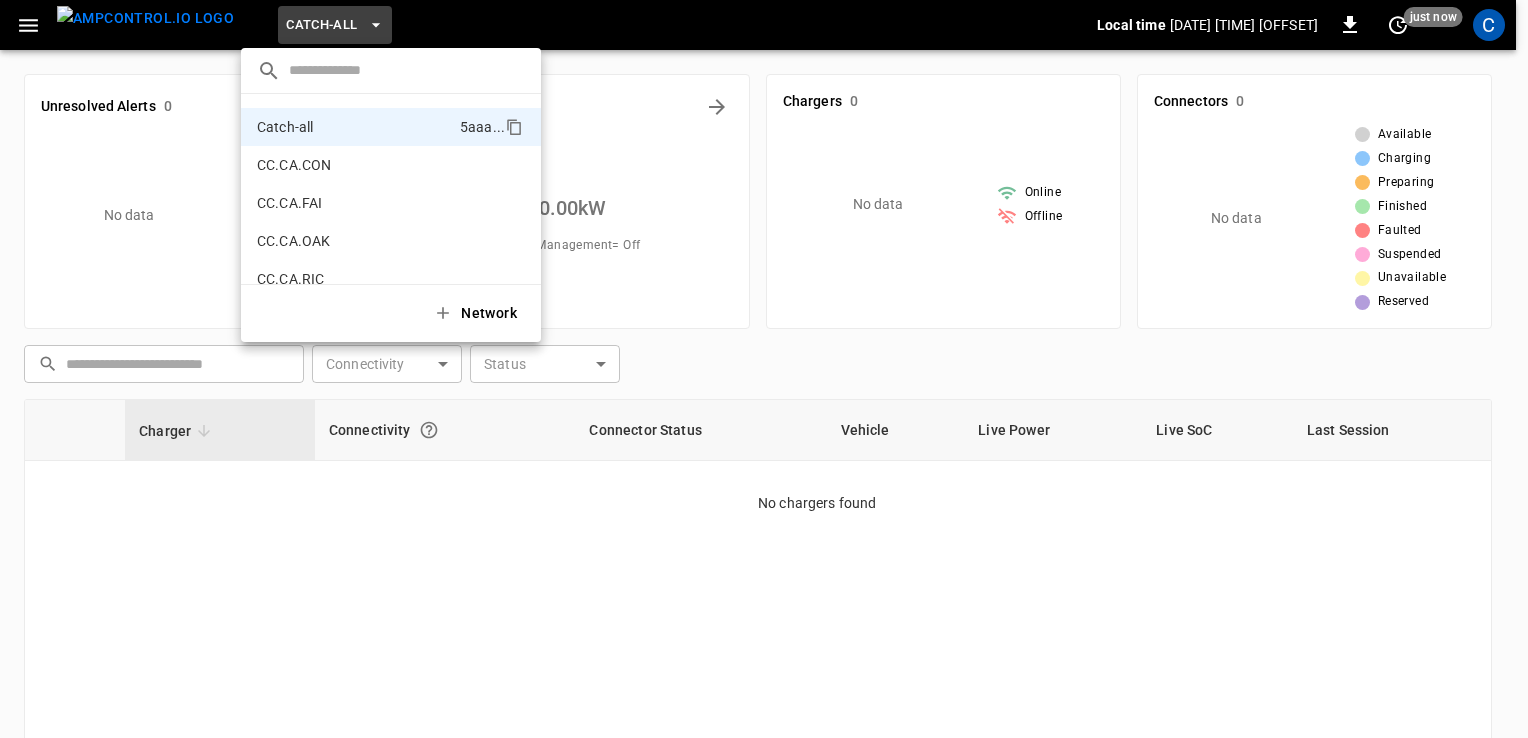 click at bounding box center (764, 369) 